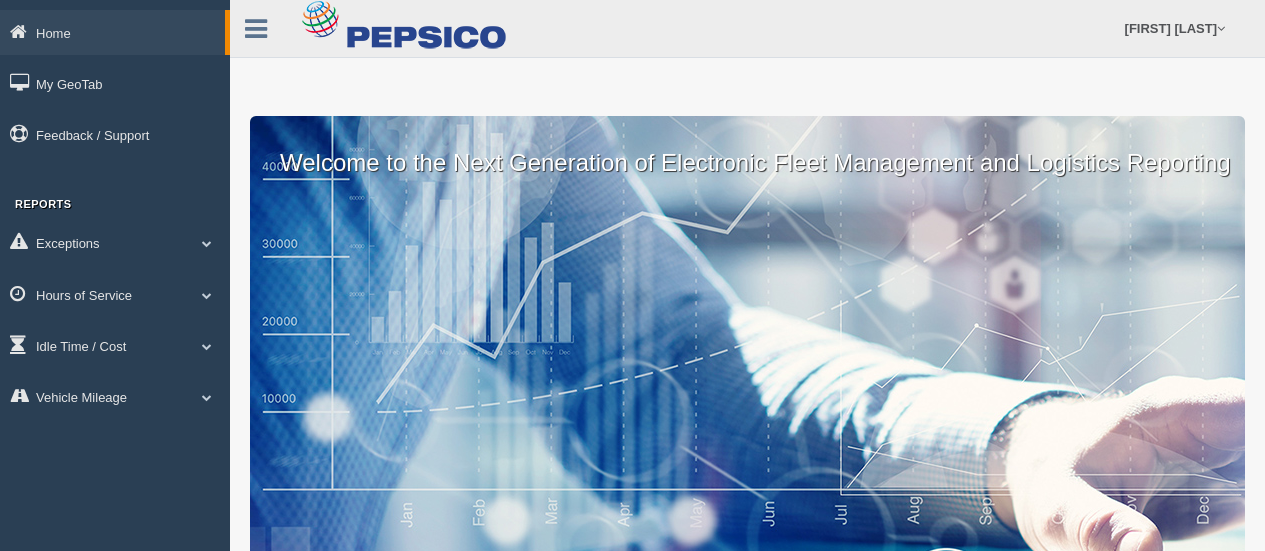 scroll, scrollTop: 0, scrollLeft: 0, axis: both 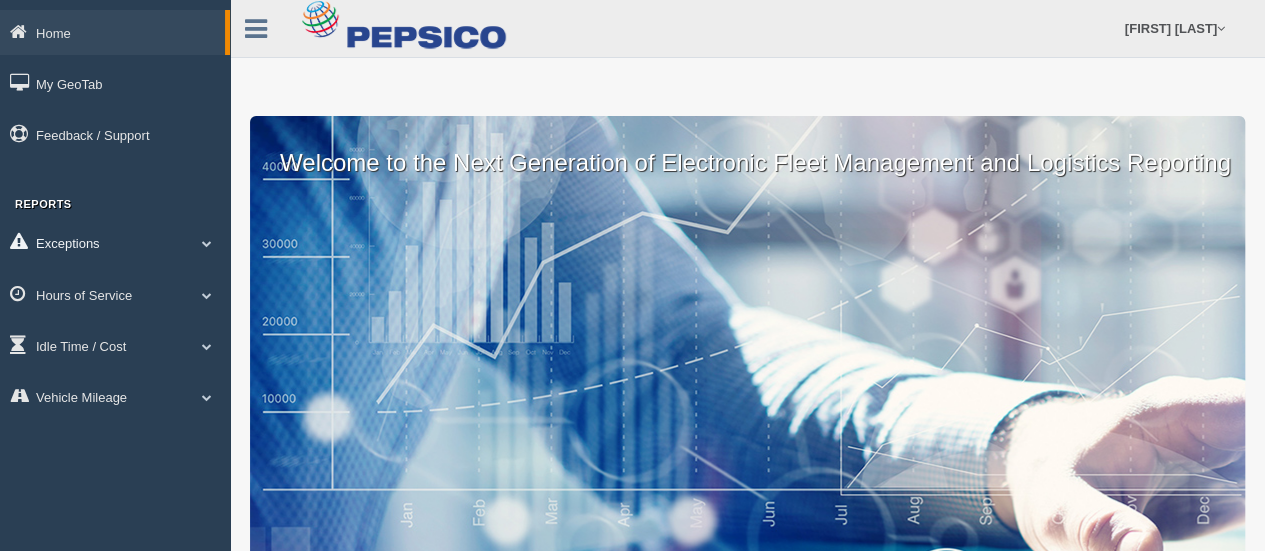 click on "Exceptions" at bounding box center (115, 242) 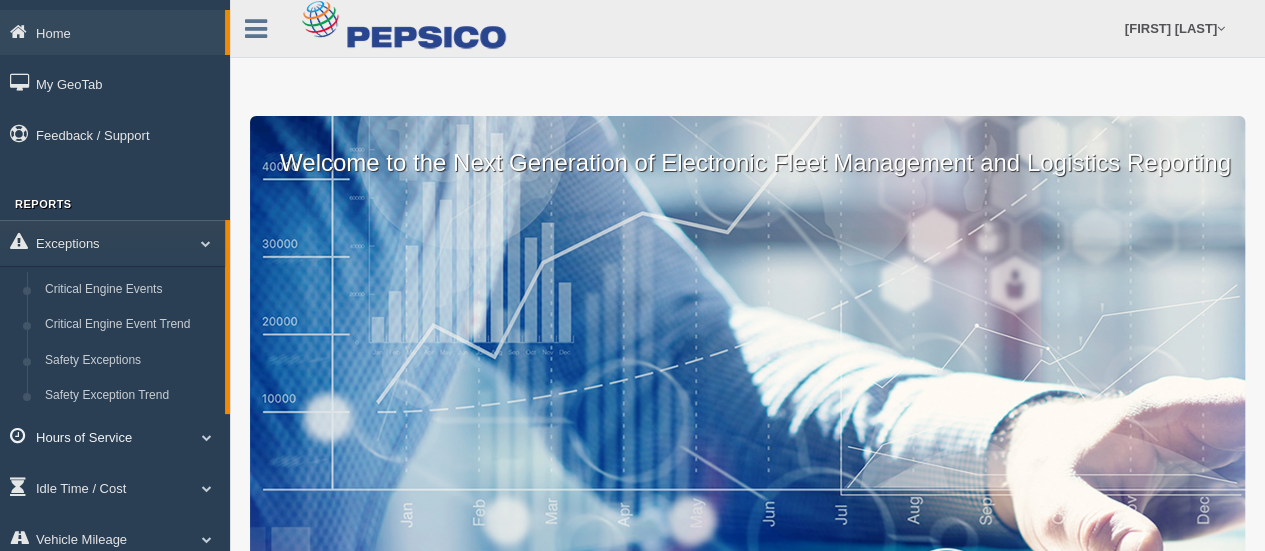 click on "Hours of Service" at bounding box center [115, 436] 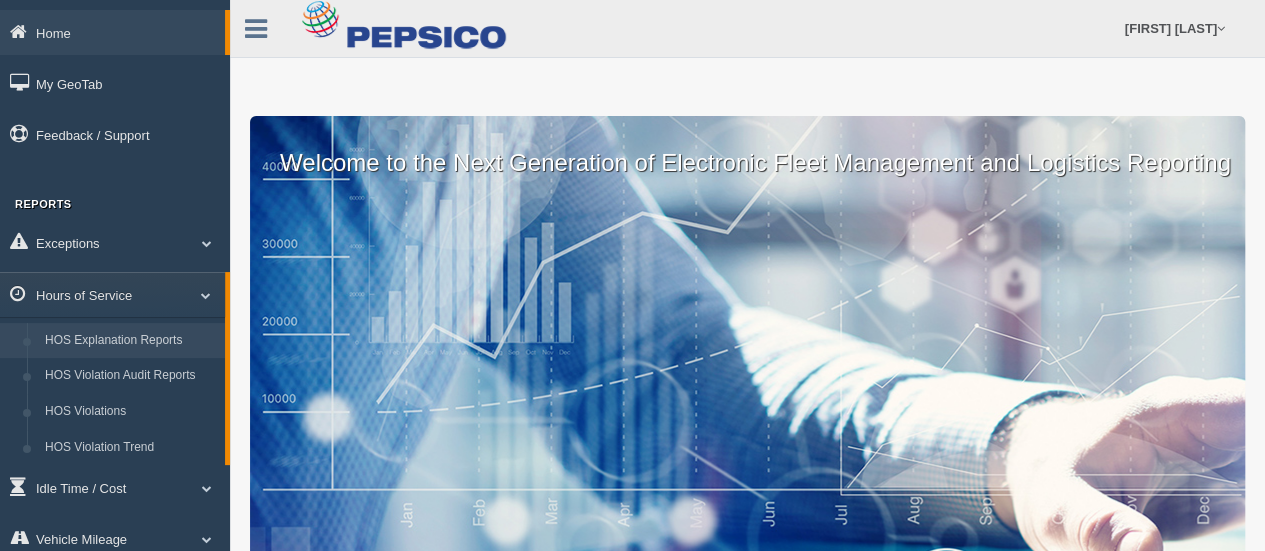 click on "HOS Explanation Reports" at bounding box center (130, 341) 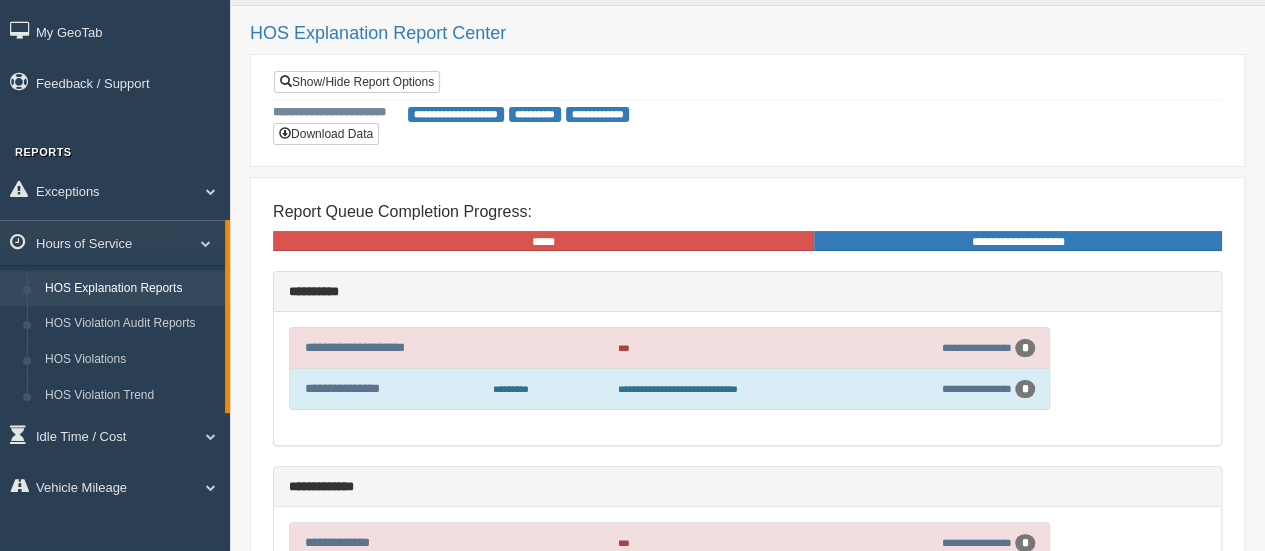 scroll, scrollTop: 0, scrollLeft: 0, axis: both 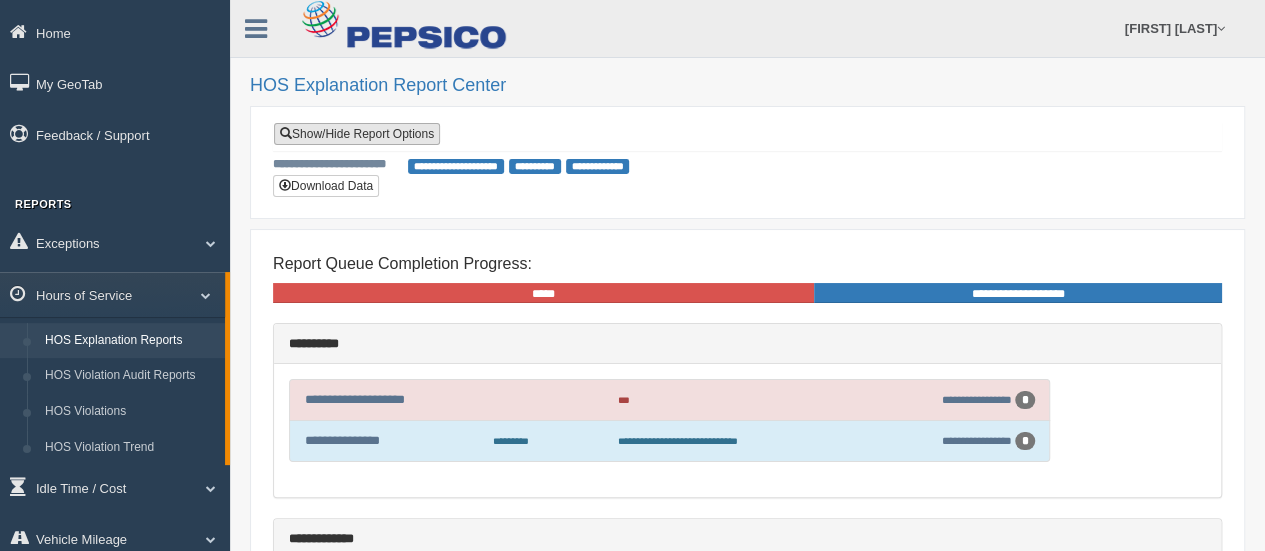 click on "Show/Hide Report Options" at bounding box center (357, 134) 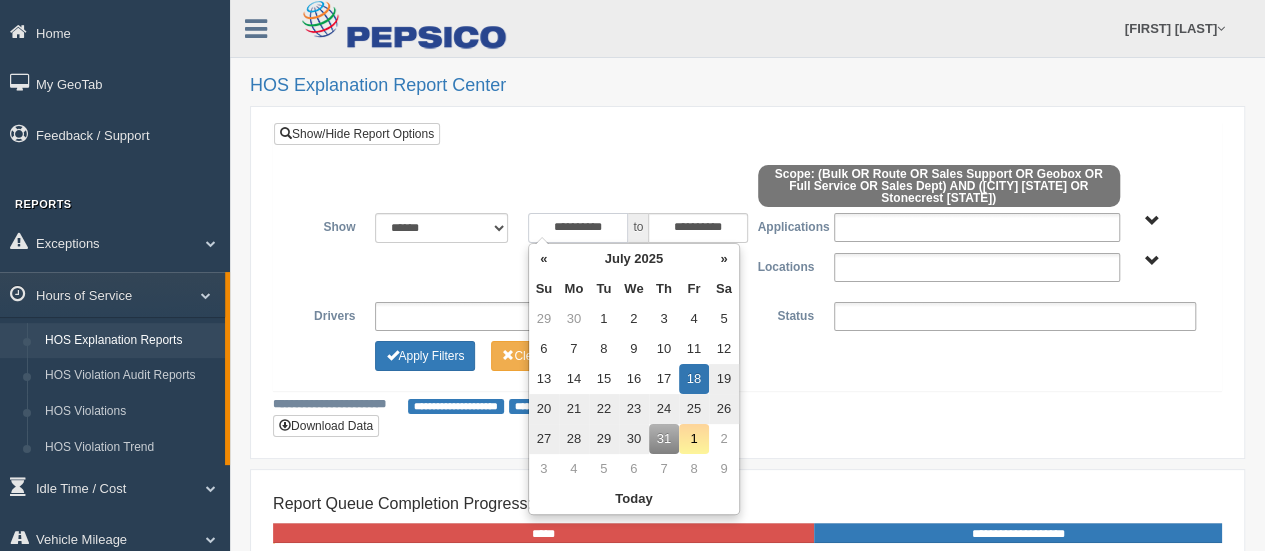 click on "**********" at bounding box center (578, 228) 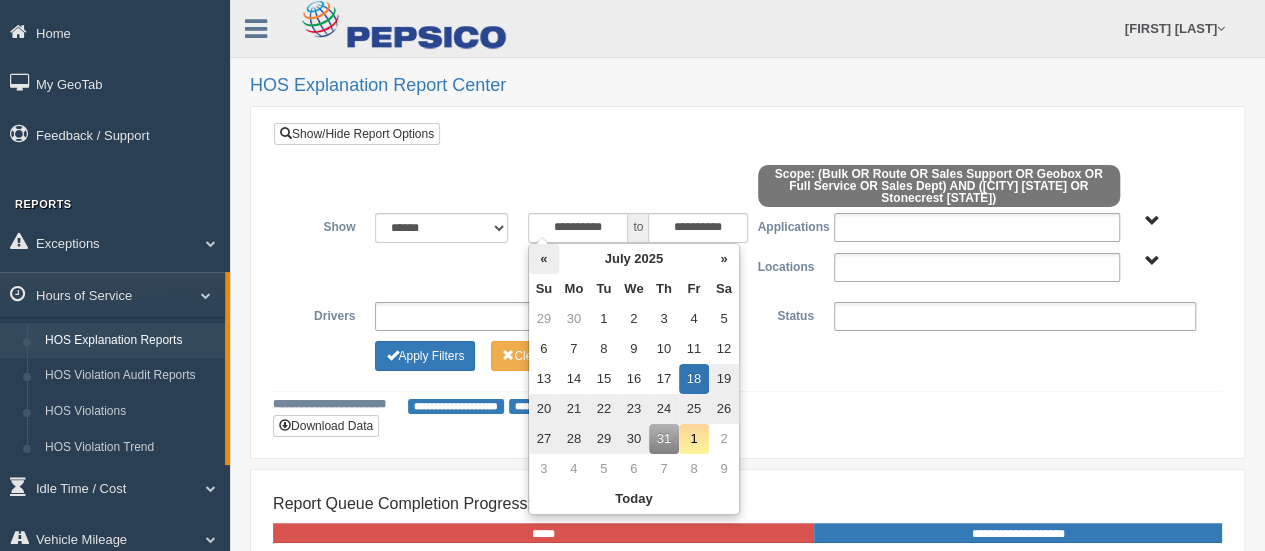 click on "«" at bounding box center (544, 259) 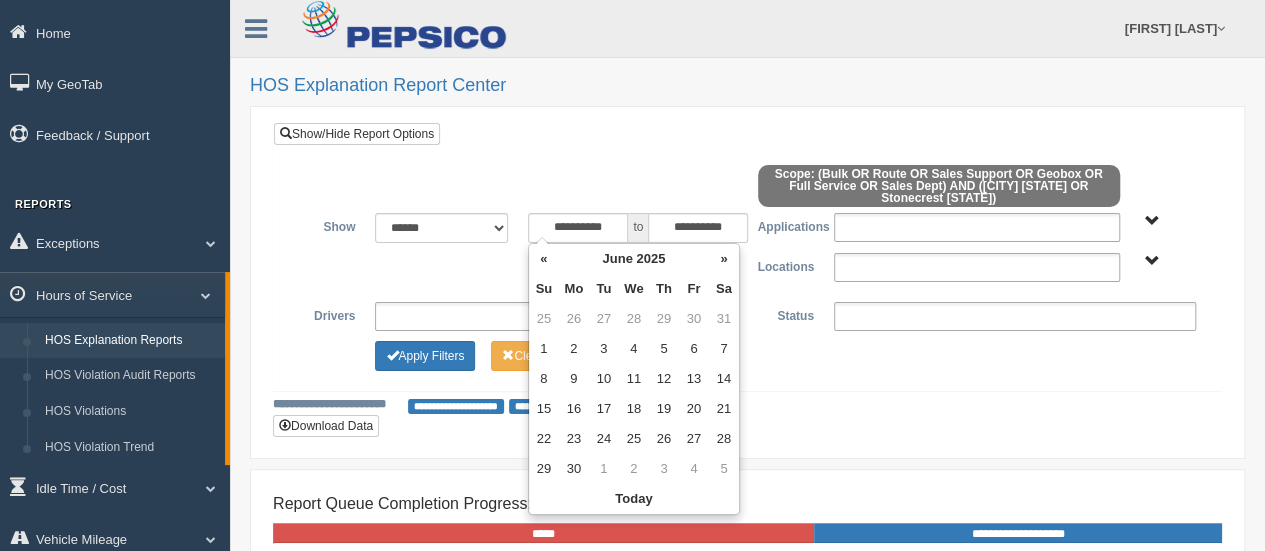 click on "«" at bounding box center [544, 259] 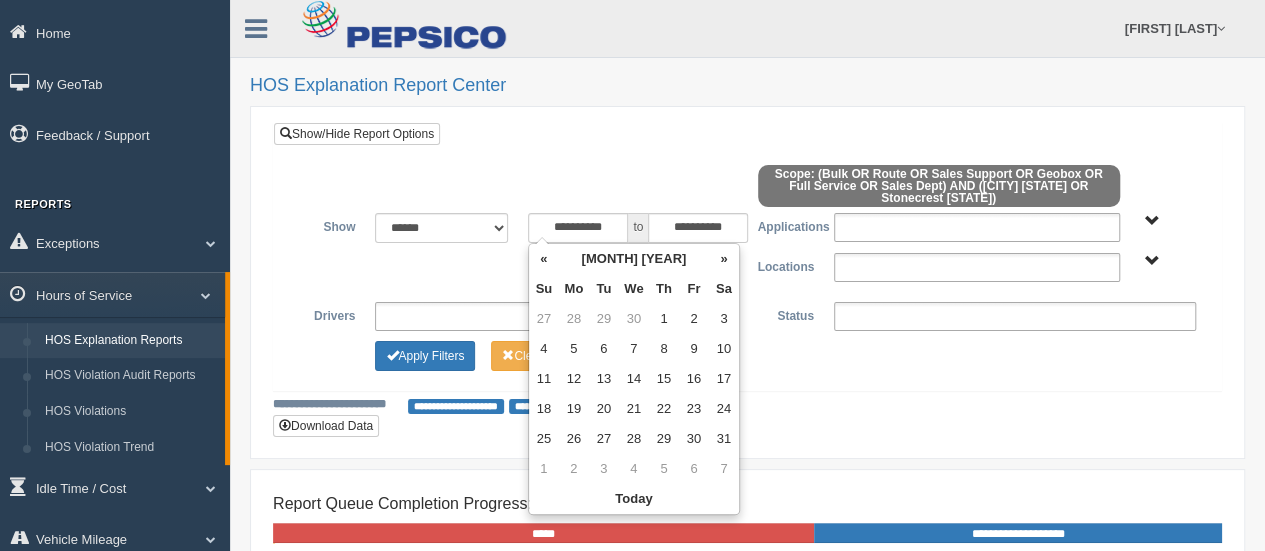 click on "«" at bounding box center [544, 259] 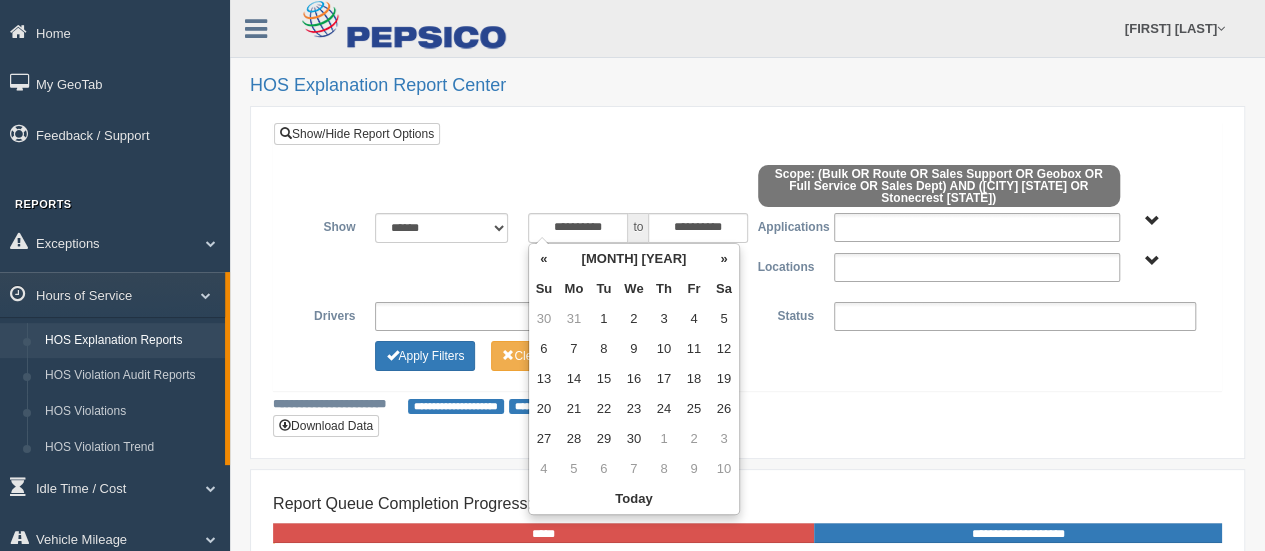 click on "«" at bounding box center [544, 259] 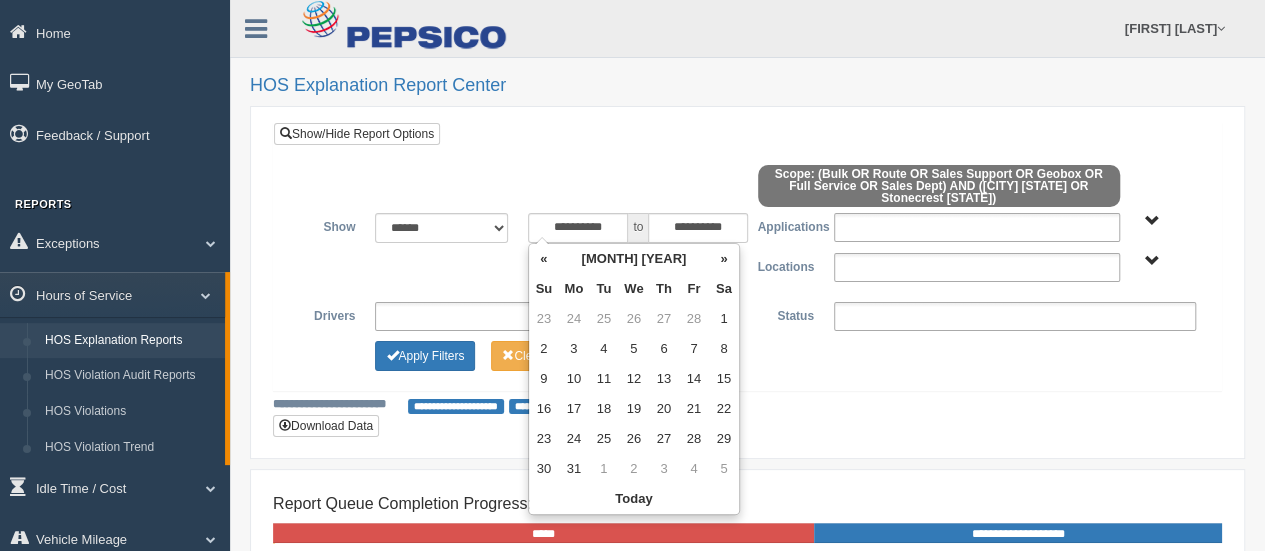click on "«" at bounding box center (544, 259) 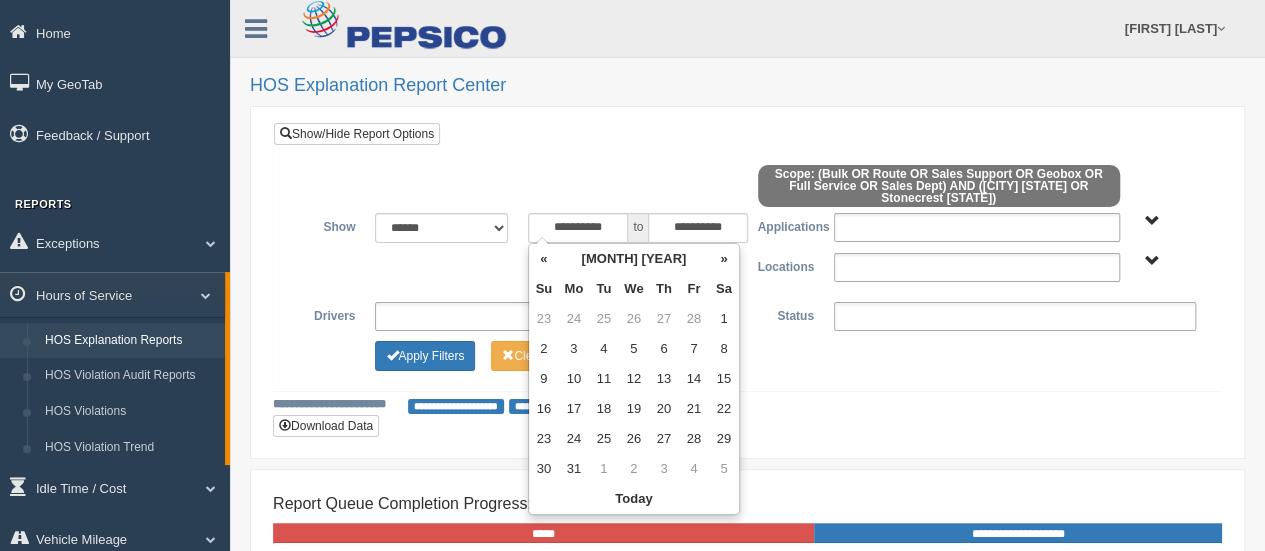 click on "«" at bounding box center [544, 259] 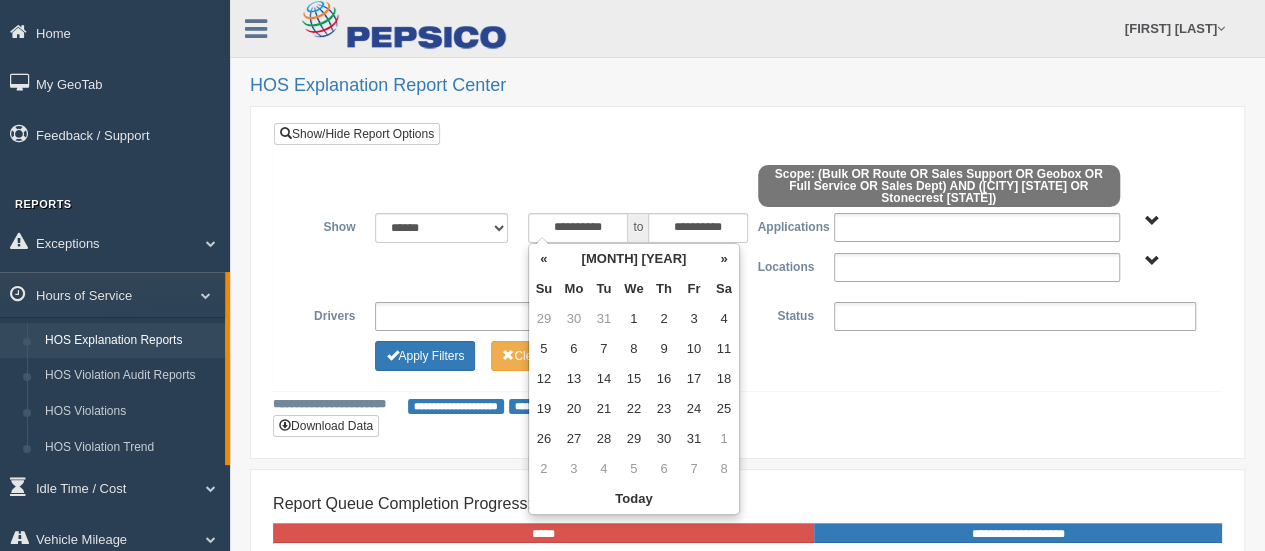 click on "«" at bounding box center (544, 259) 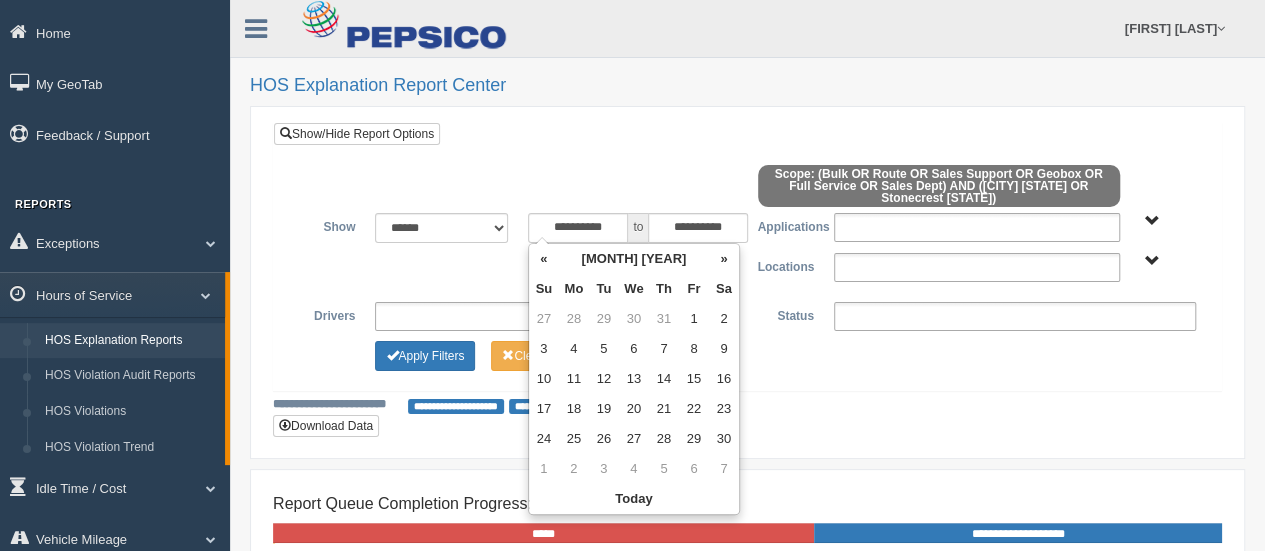 click on "«" at bounding box center (544, 259) 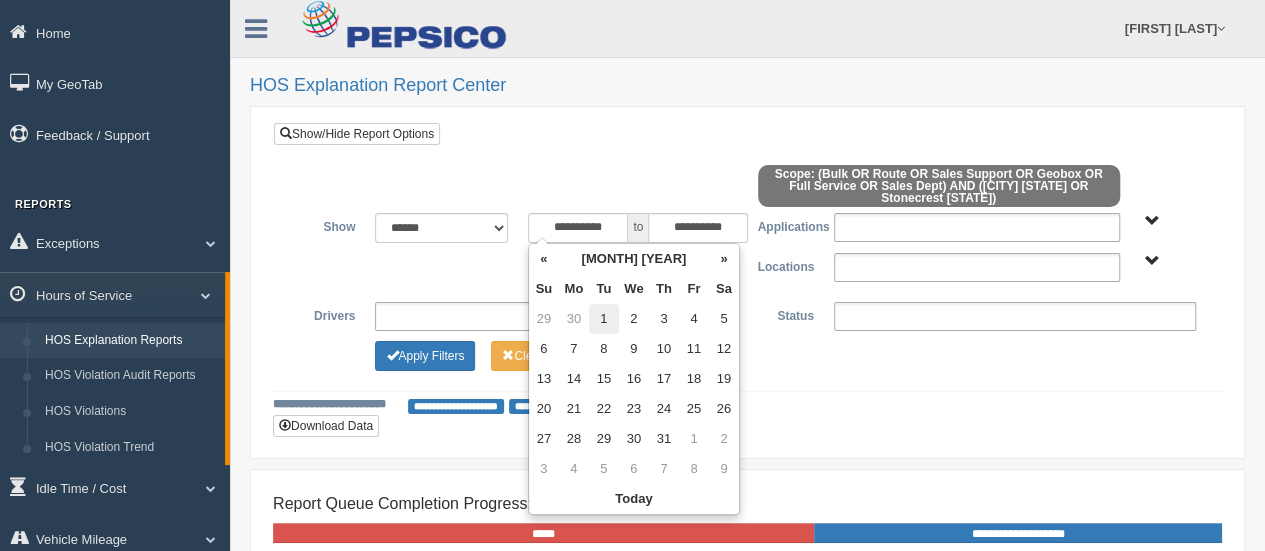 click on "1" at bounding box center [604, 319] 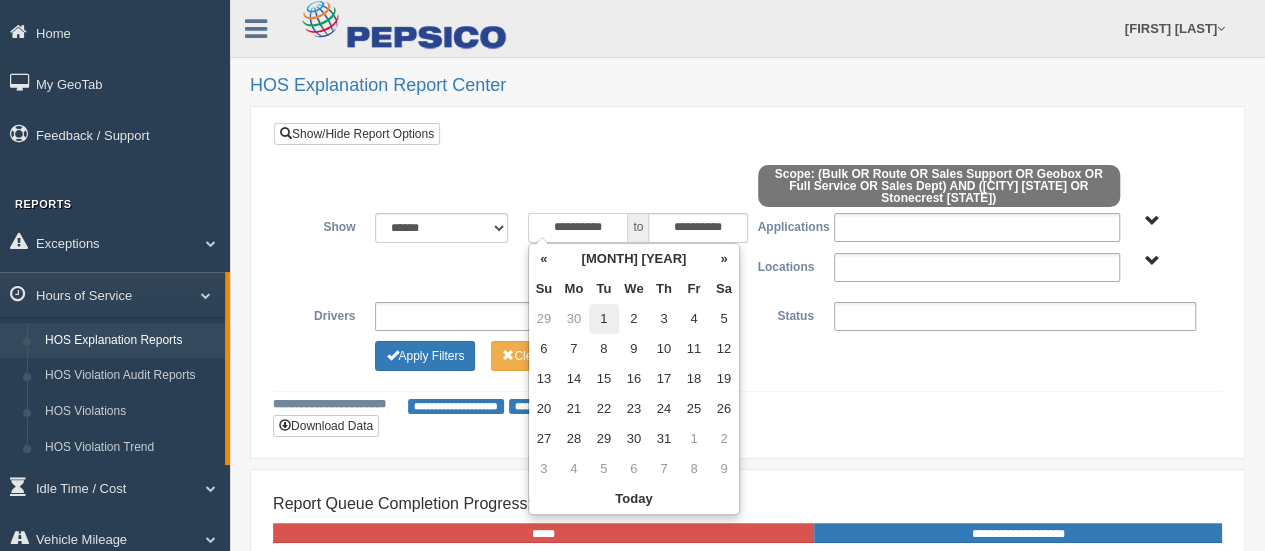 type on "**********" 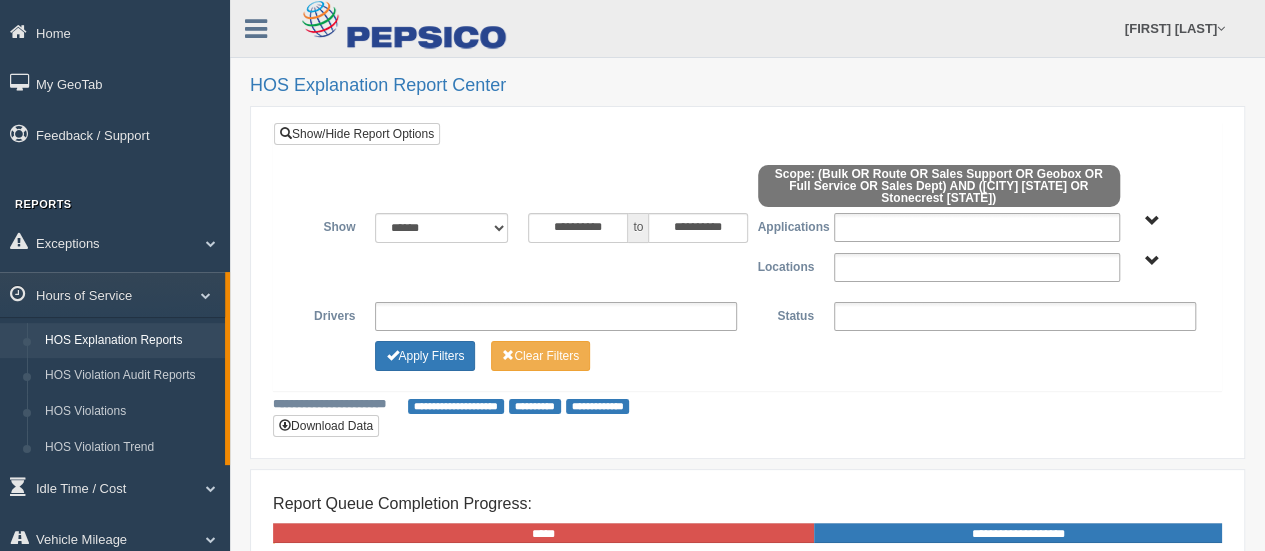 click on "**********" at bounding box center [747, 294] 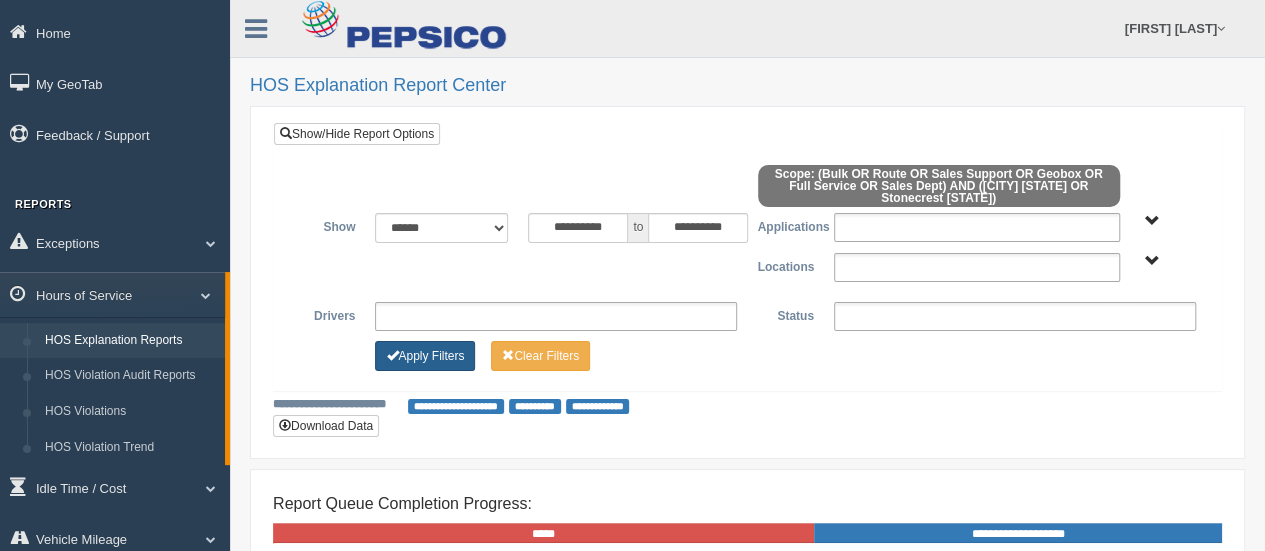 click on "Apply Filters" at bounding box center [425, 356] 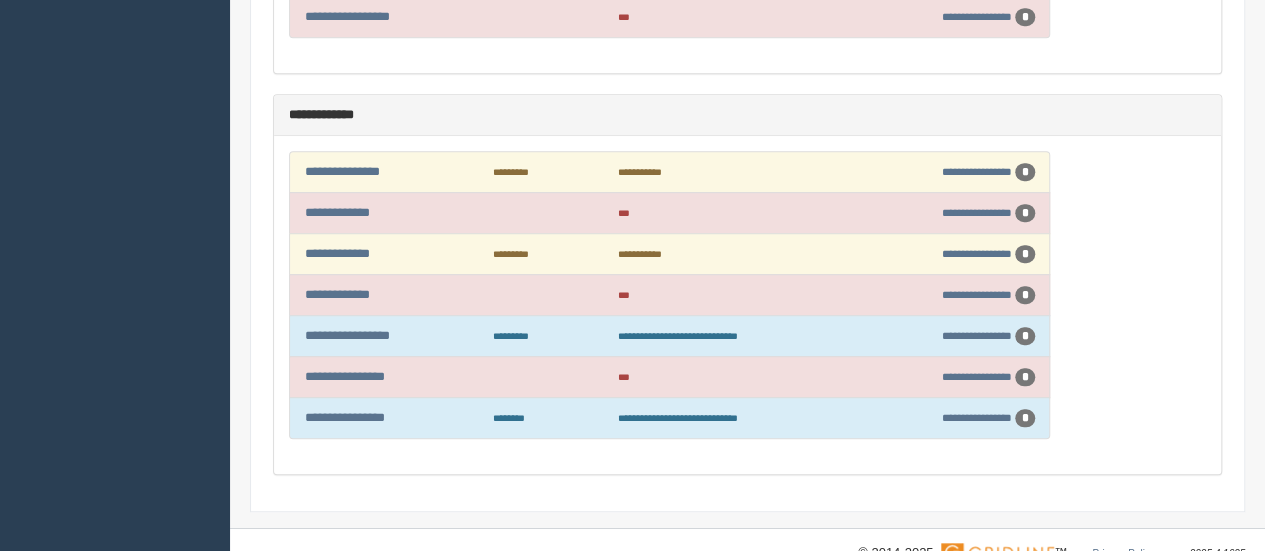 scroll, scrollTop: 660, scrollLeft: 0, axis: vertical 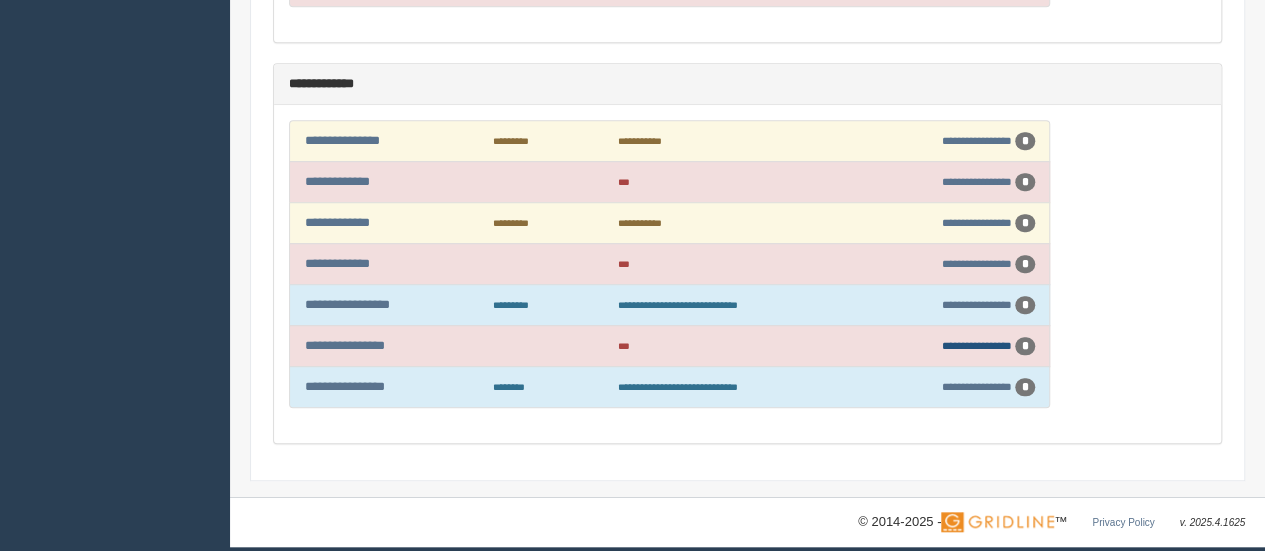 click on "**********" at bounding box center [977, 345] 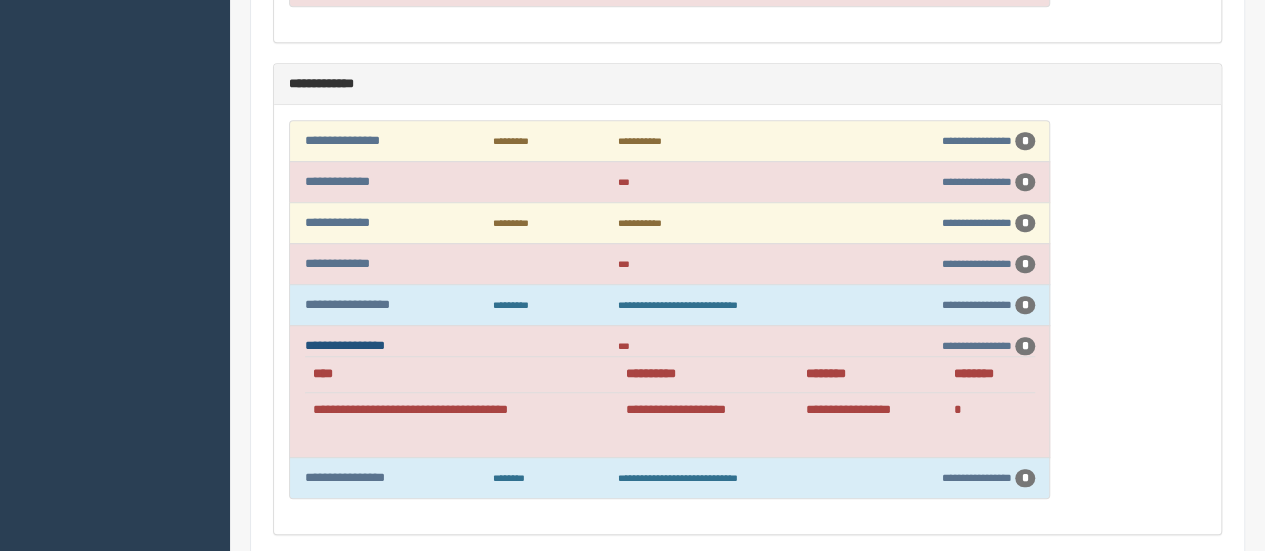click on "**********" at bounding box center (345, 345) 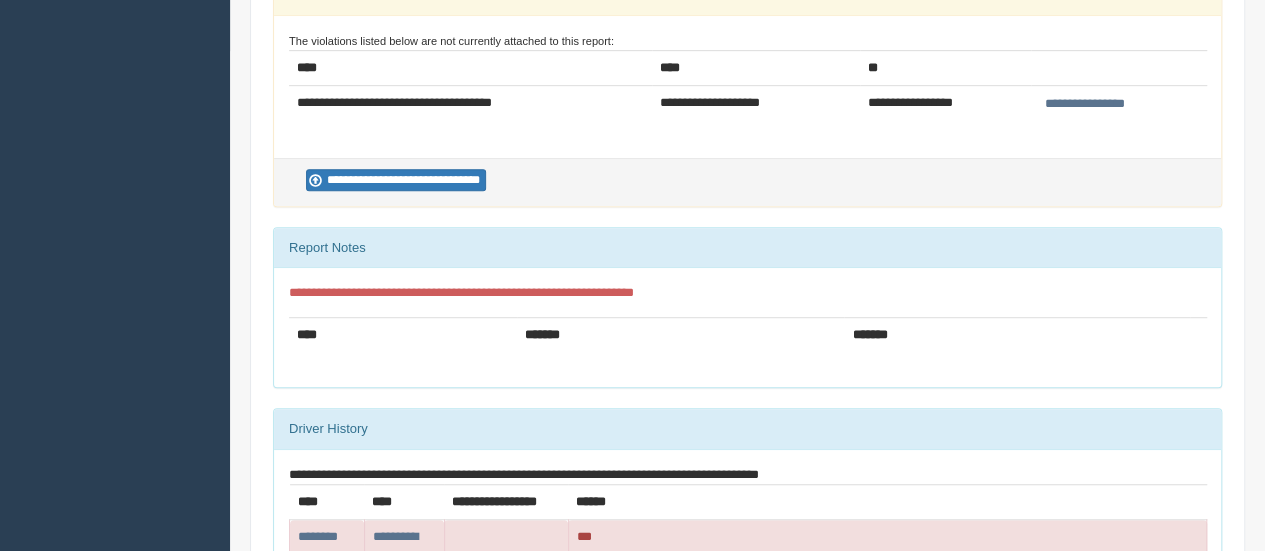 scroll, scrollTop: 300, scrollLeft: 0, axis: vertical 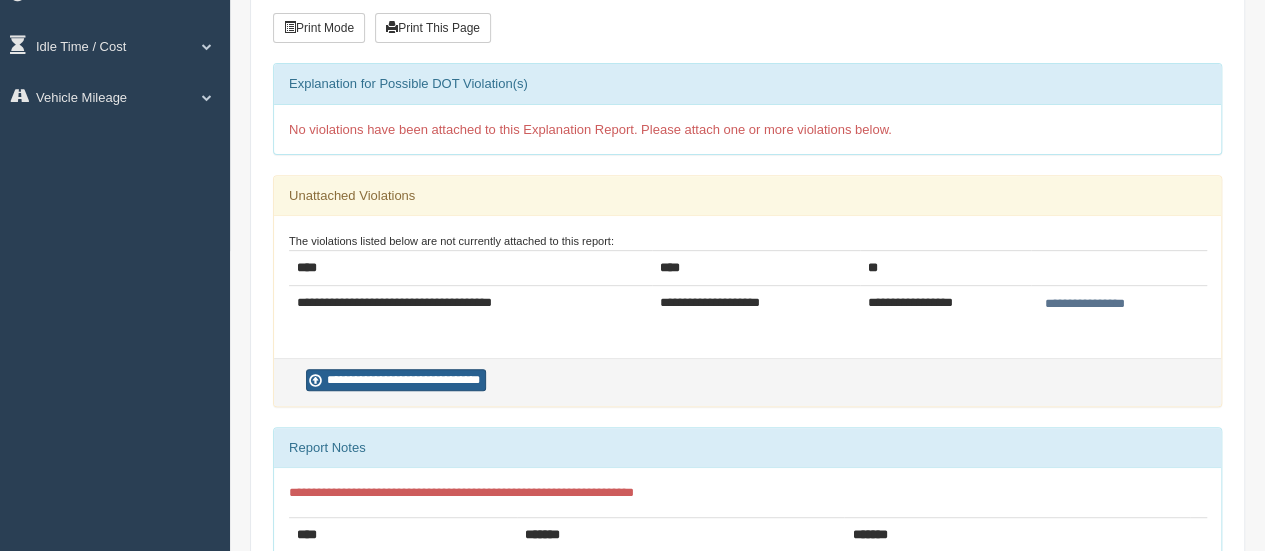 click on "**********" at bounding box center [396, 380] 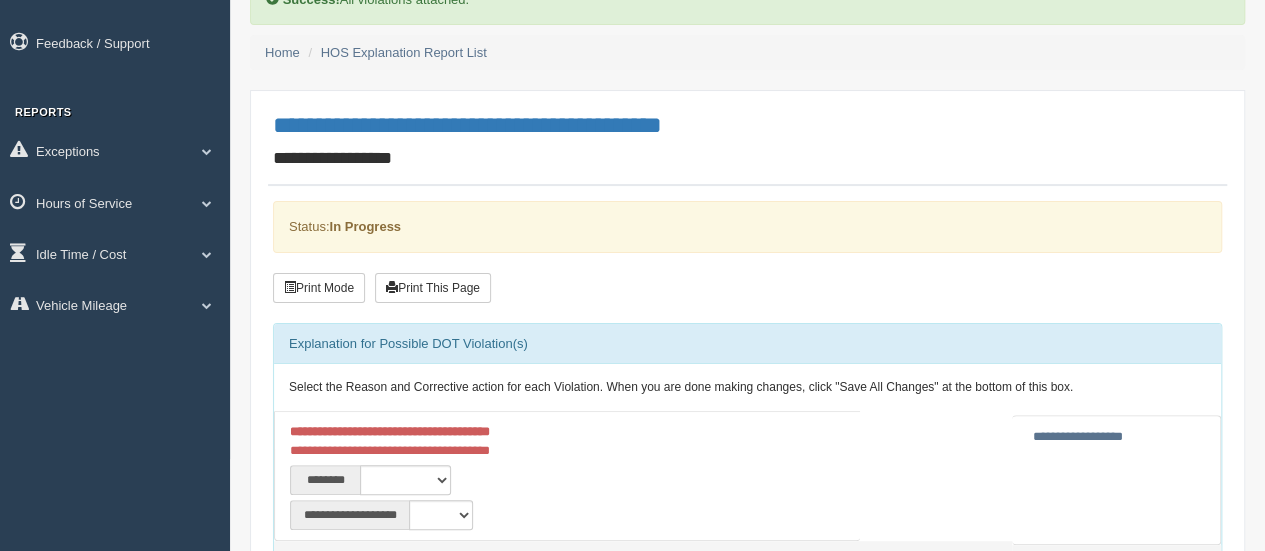 scroll, scrollTop: 100, scrollLeft: 0, axis: vertical 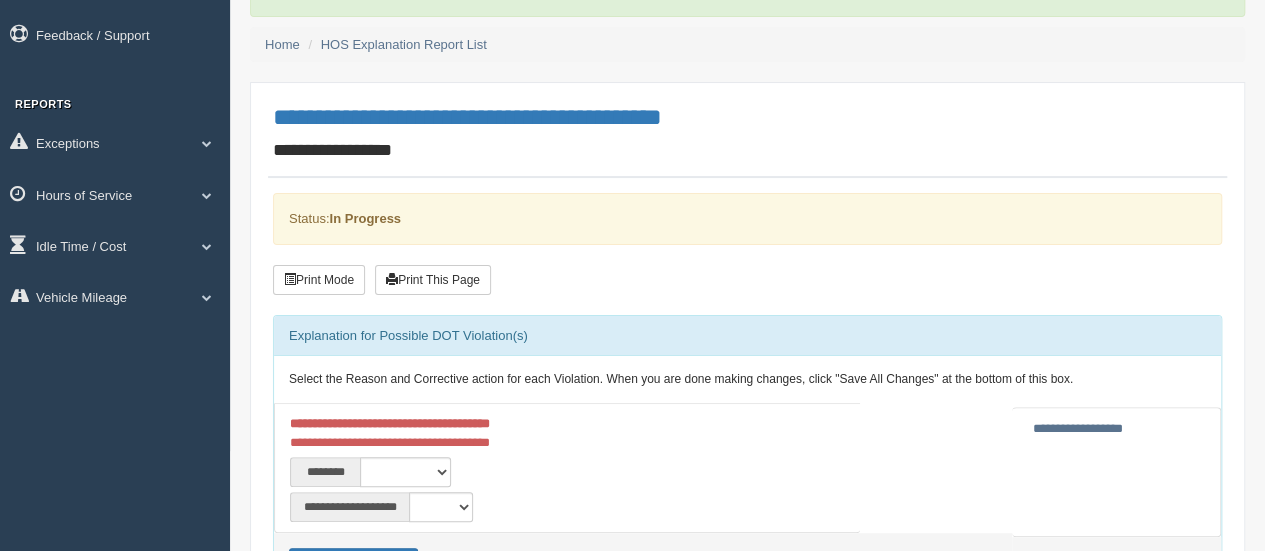 click on "**********" at bounding box center [1078, 428] 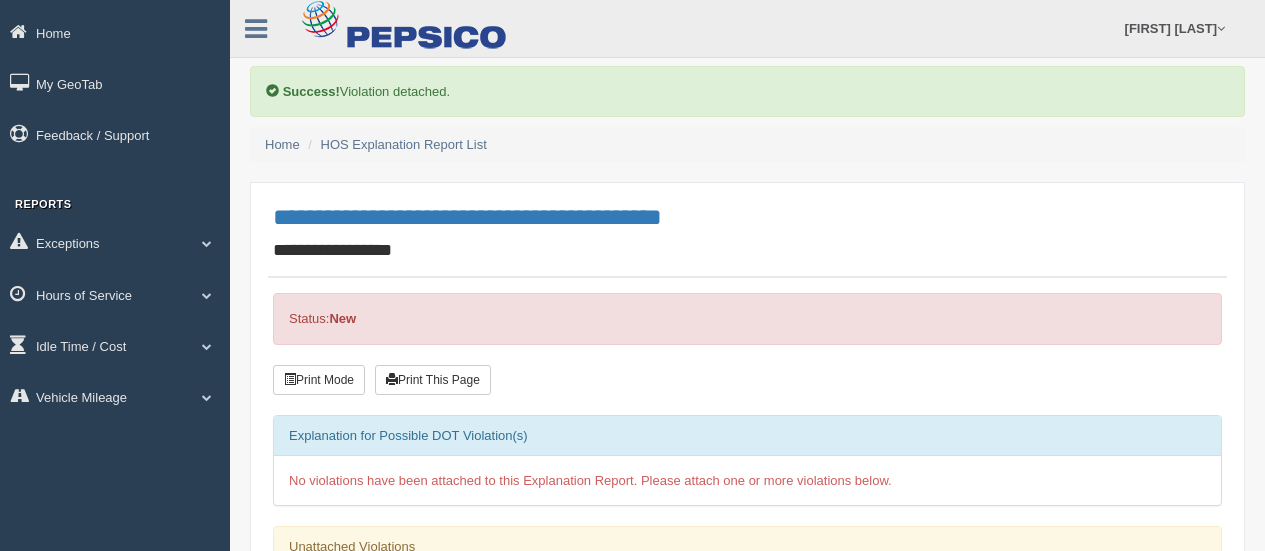 scroll, scrollTop: 0, scrollLeft: 0, axis: both 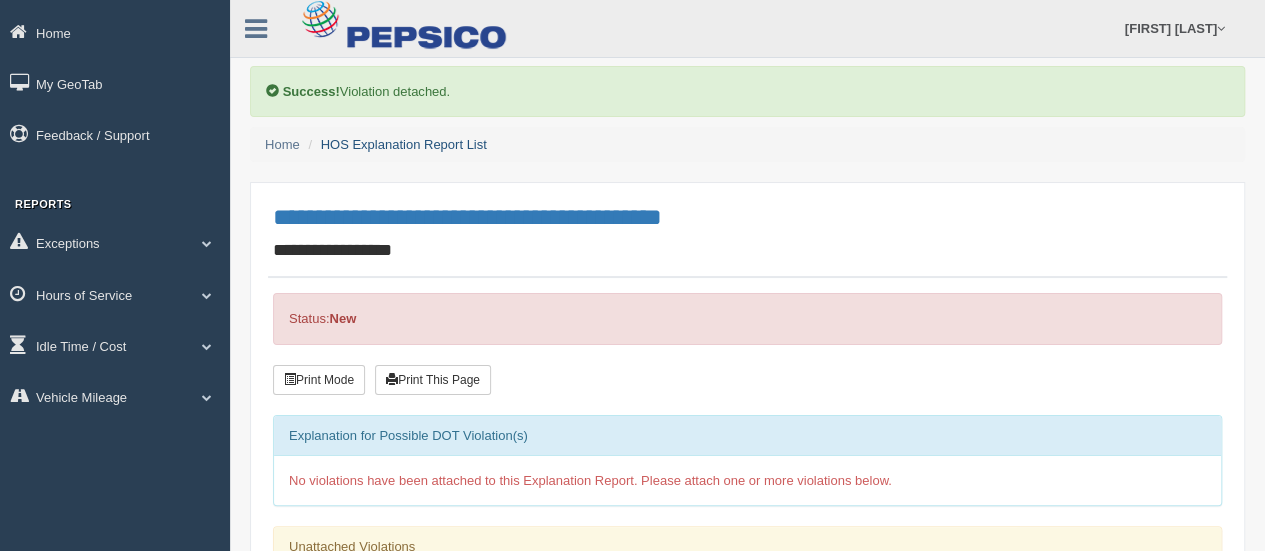 click on "HOS Explanation Report List" at bounding box center (404, 144) 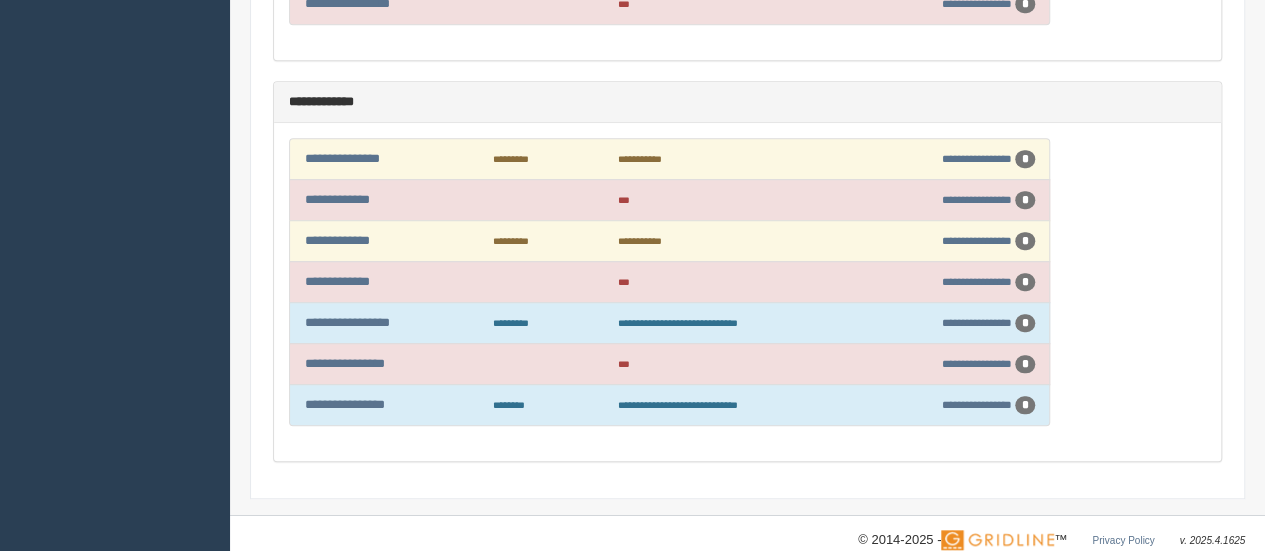 scroll, scrollTop: 660, scrollLeft: 0, axis: vertical 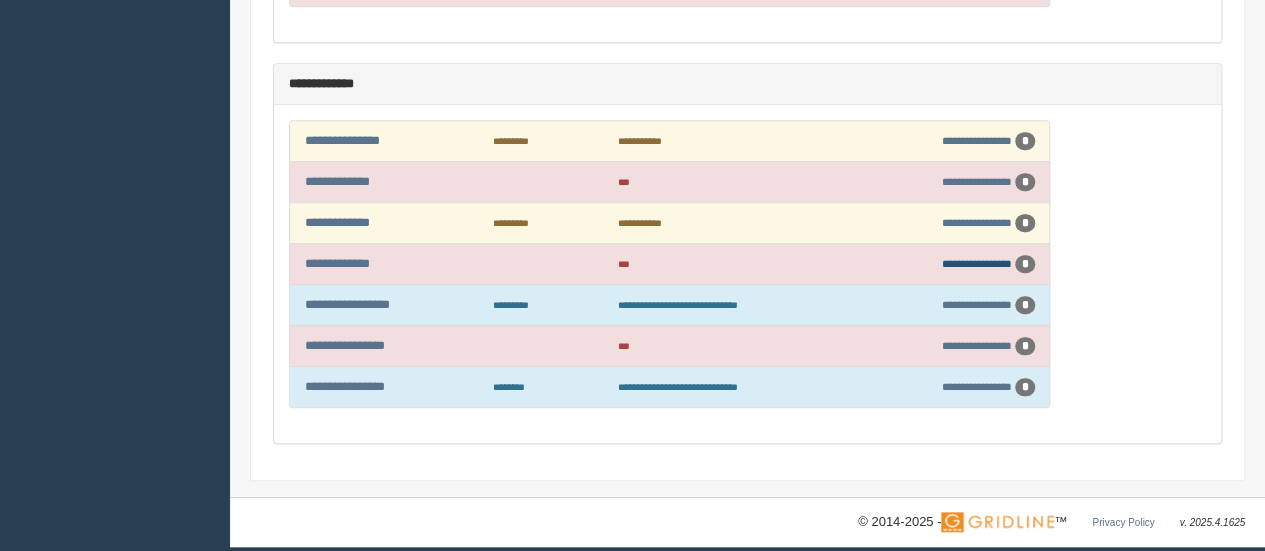 click on "**********" at bounding box center [977, 263] 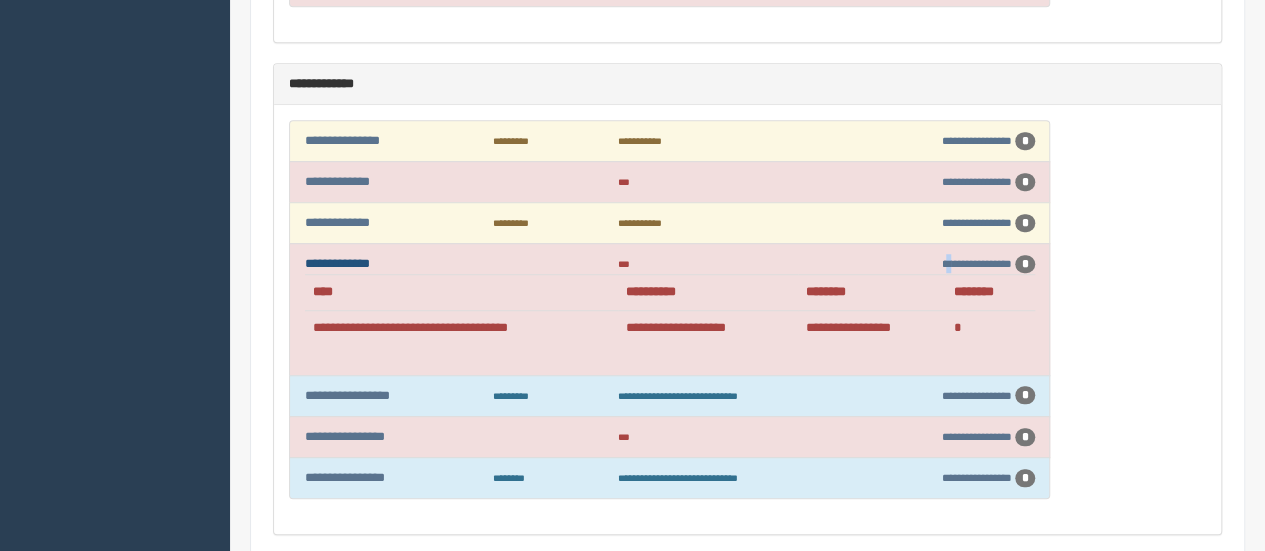 click on "**********" at bounding box center (337, 263) 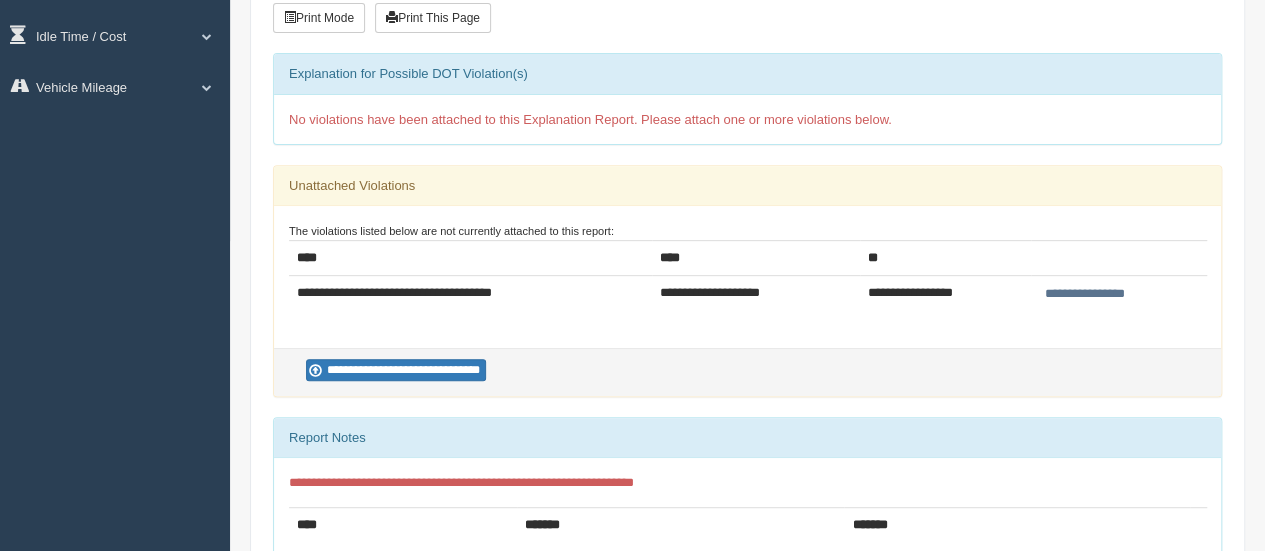 scroll, scrollTop: 300, scrollLeft: 0, axis: vertical 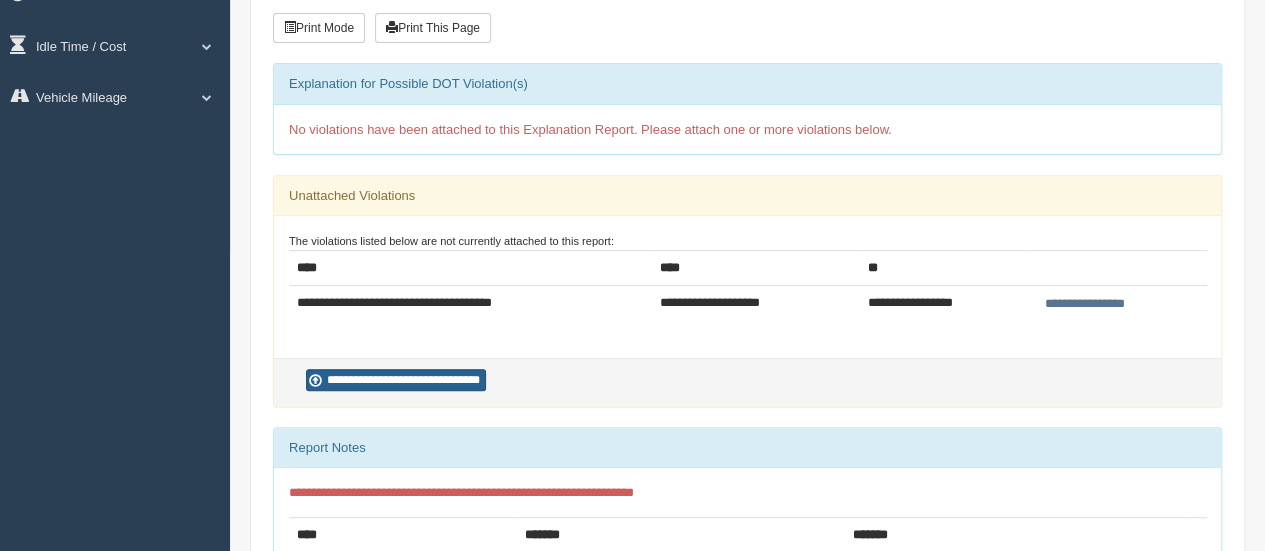 click on "**********" at bounding box center [396, 380] 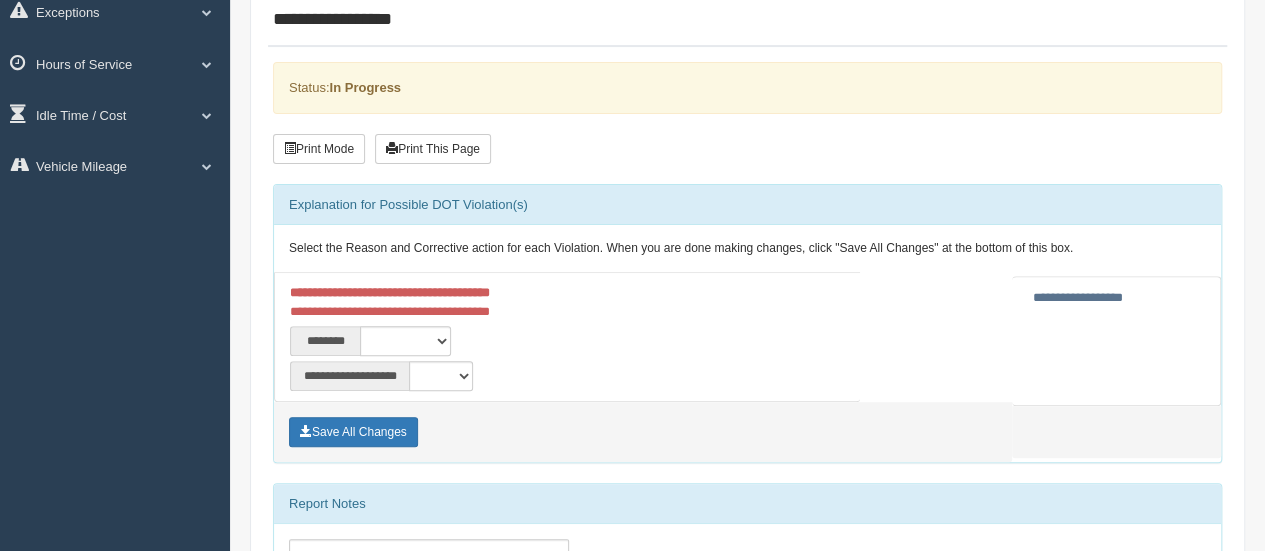 scroll, scrollTop: 200, scrollLeft: 0, axis: vertical 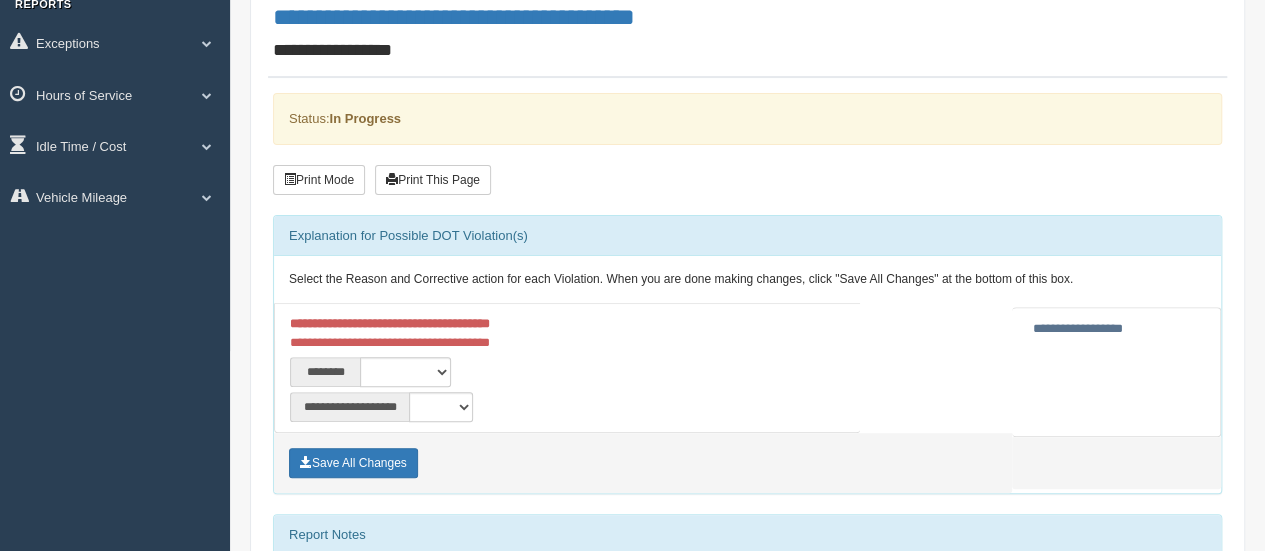 click on "**********" at bounding box center [1078, 328] 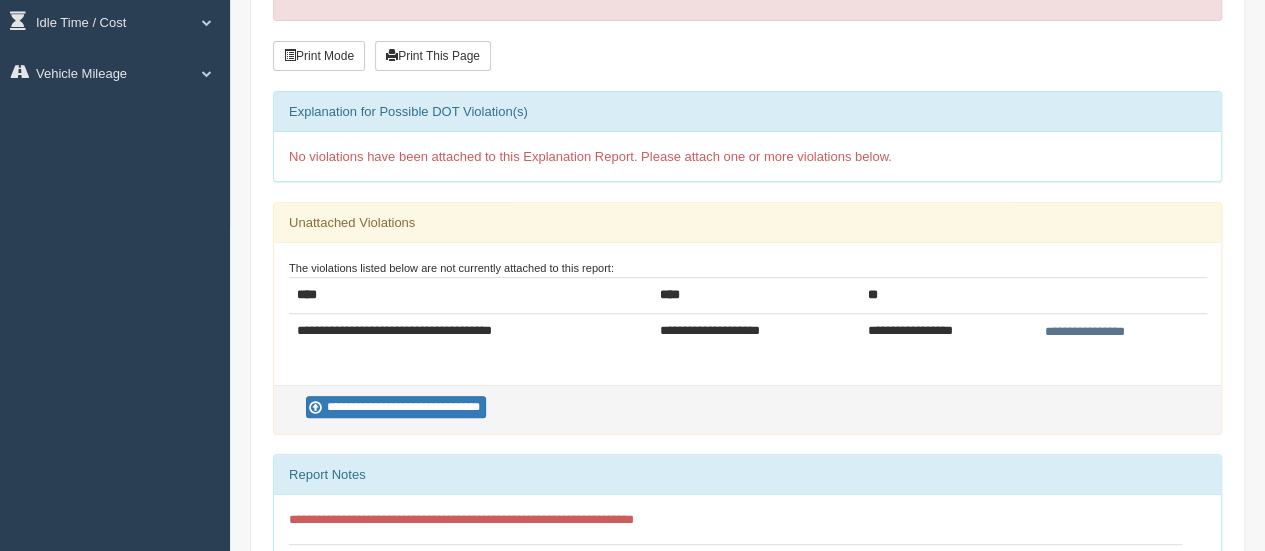 scroll, scrollTop: 0, scrollLeft: 0, axis: both 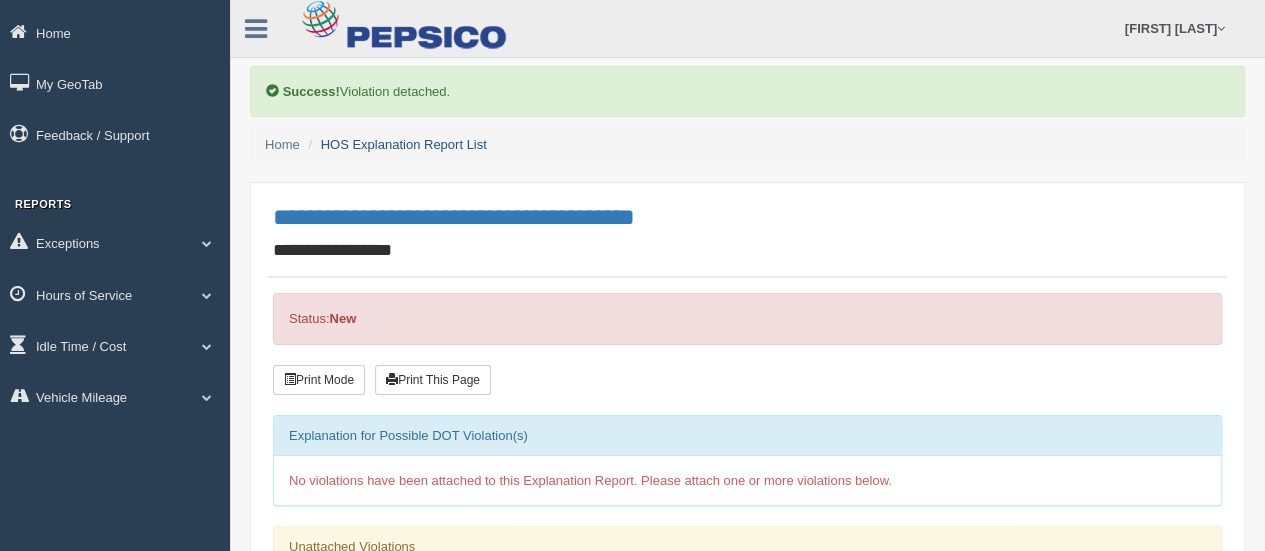 click on "HOS Explanation Report List" at bounding box center (404, 144) 